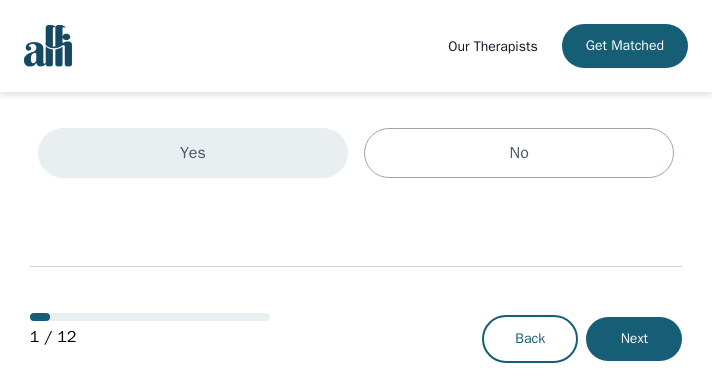 click on "Yes" at bounding box center [193, 153] 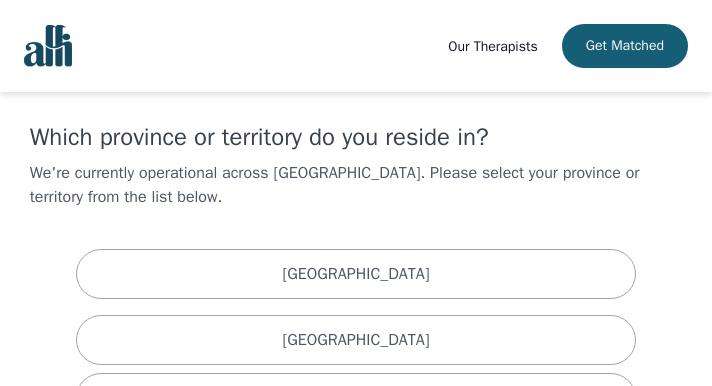 scroll, scrollTop: 0, scrollLeft: 0, axis: both 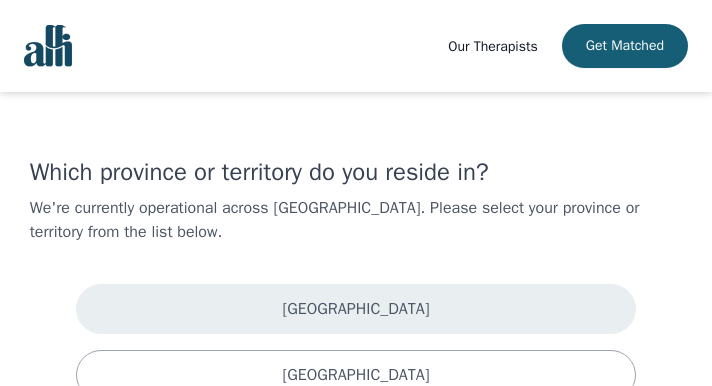 click on "[GEOGRAPHIC_DATA]" at bounding box center (356, 309) 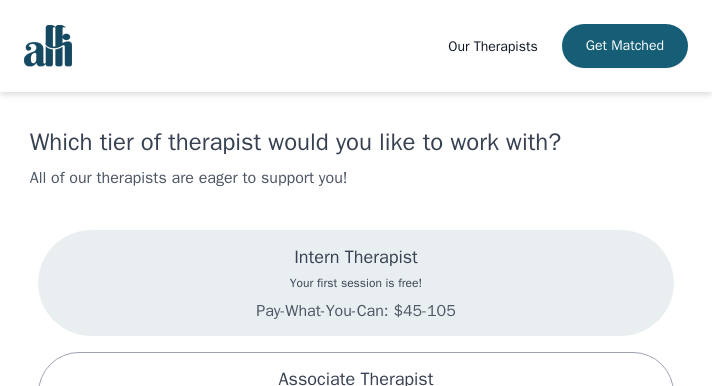 scroll, scrollTop: 11, scrollLeft: 0, axis: vertical 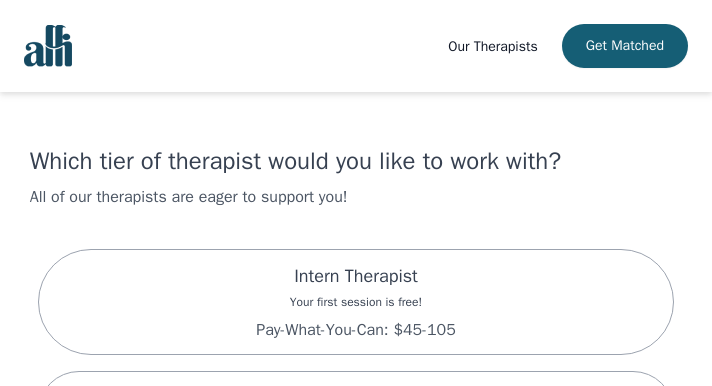 click on "Which tier of therapist would you like to work with? All of our therapists are eager to support you! Intern Therapist Your first session is free! Pay-What-You-Can: $45-105 Associate Therapist Pay-What-You-Can: $115 -175" at bounding box center [356, 303] 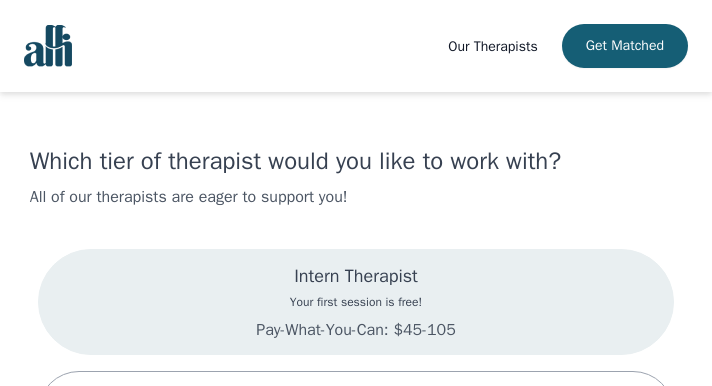 click on "Intern Therapist Your first session is free! Pay-What-You-Can: $45-105" at bounding box center [356, 302] 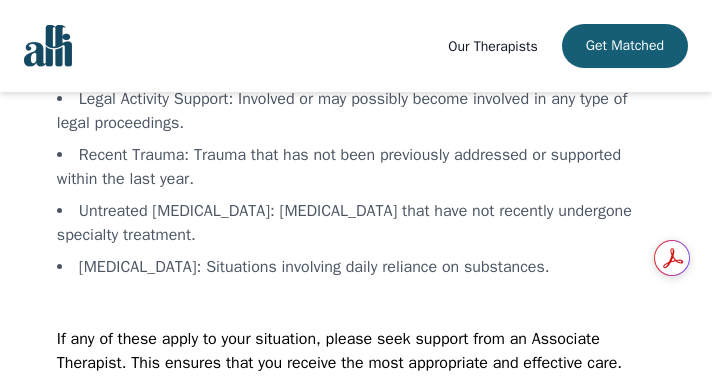 scroll, scrollTop: 398, scrollLeft: 0, axis: vertical 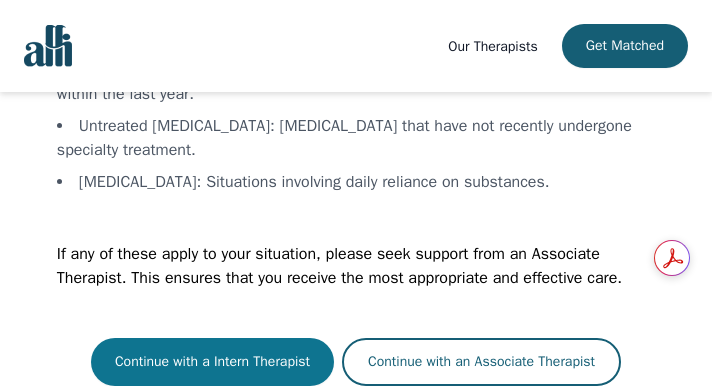 click on "Continue with a Intern Therapist" at bounding box center (212, 362) 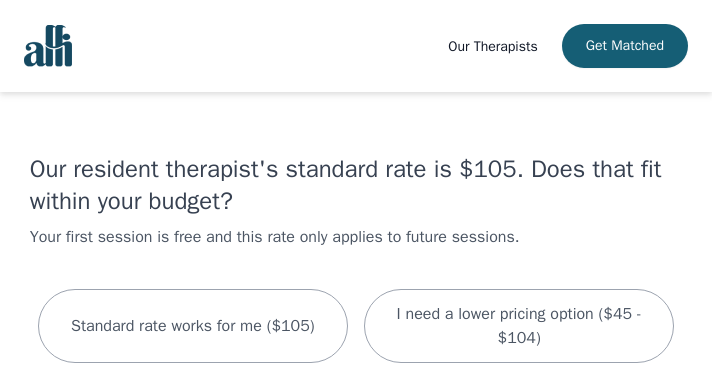scroll, scrollTop: 0, scrollLeft: 0, axis: both 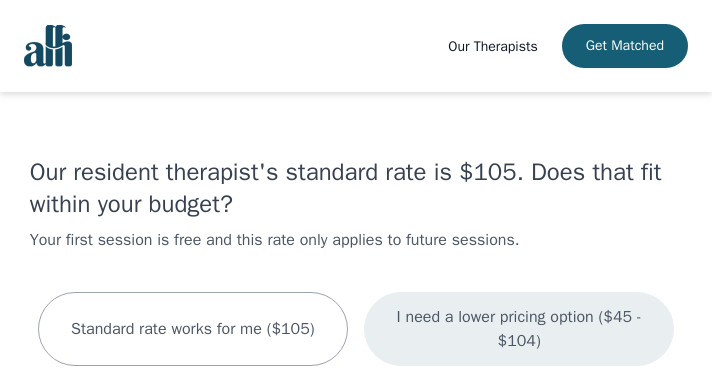 click on "I need a lower pricing option ($45 - $104)" at bounding box center [519, 329] 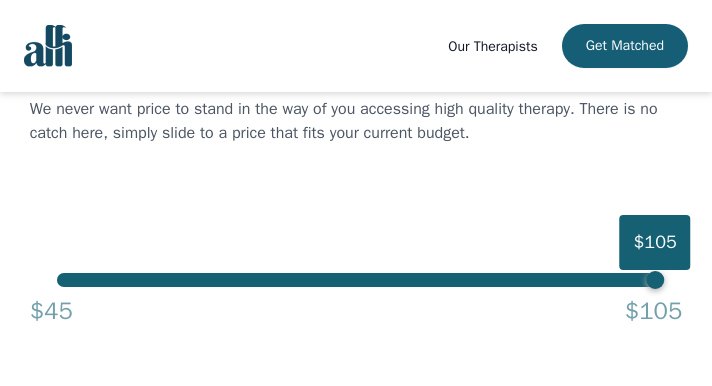 scroll, scrollTop: 100, scrollLeft: 0, axis: vertical 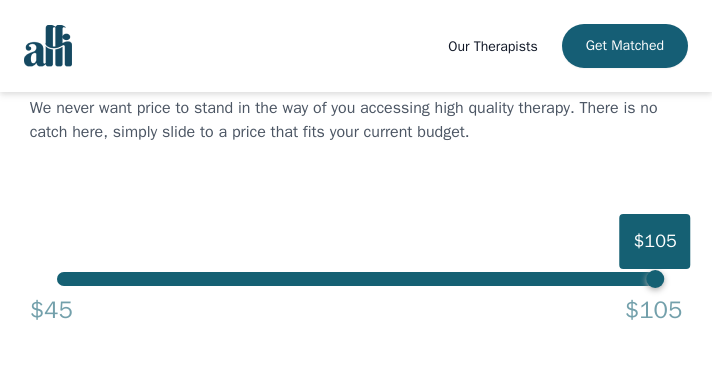 click on "$105" at bounding box center (356, 279) 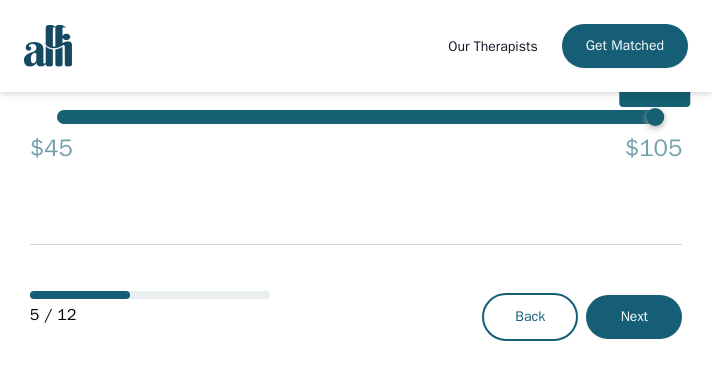 scroll, scrollTop: 265, scrollLeft: 0, axis: vertical 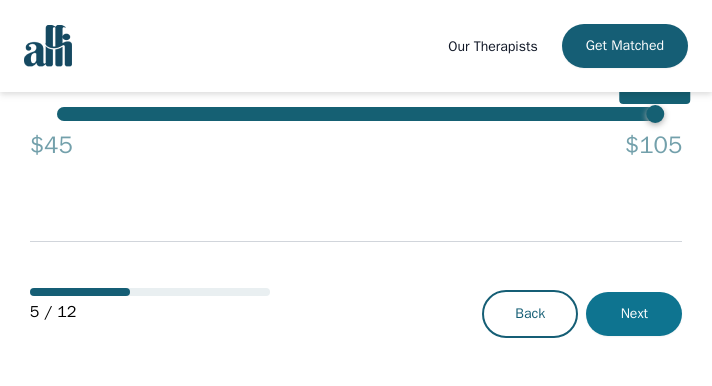click on "Next" at bounding box center [634, 314] 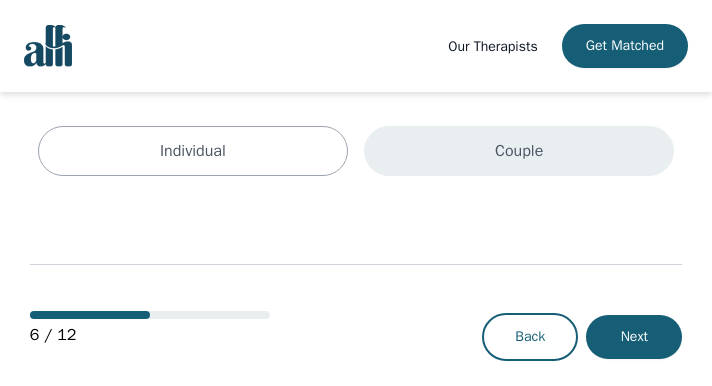 scroll, scrollTop: 0, scrollLeft: 0, axis: both 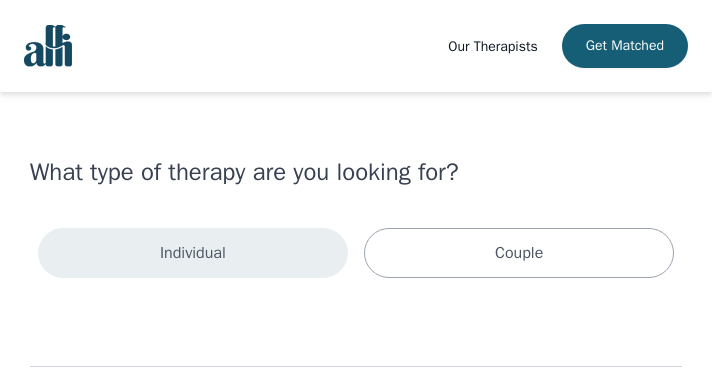 click on "Individual" at bounding box center (193, 253) 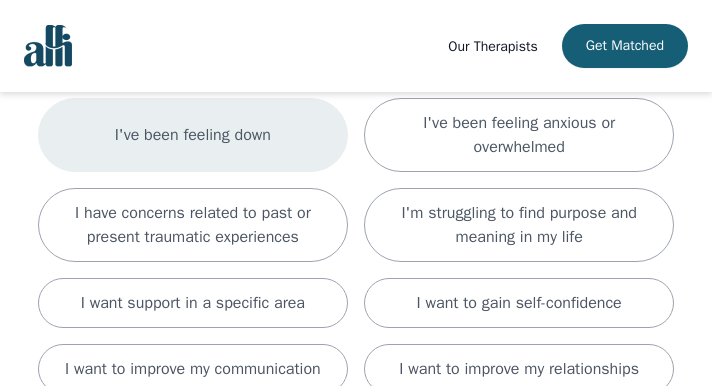 scroll, scrollTop: 300, scrollLeft: 0, axis: vertical 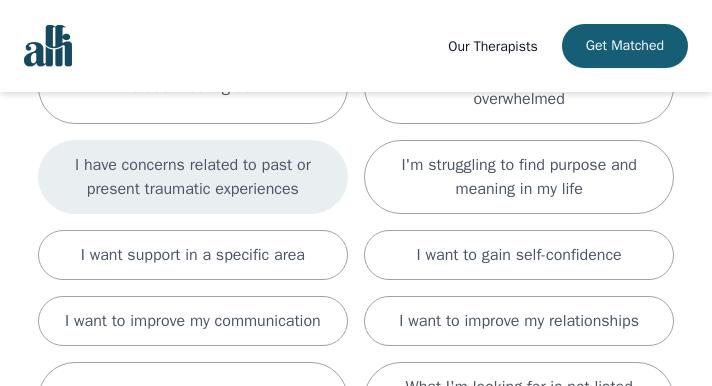 click on "I have concerns related to past or present traumatic experiences" at bounding box center (193, 177) 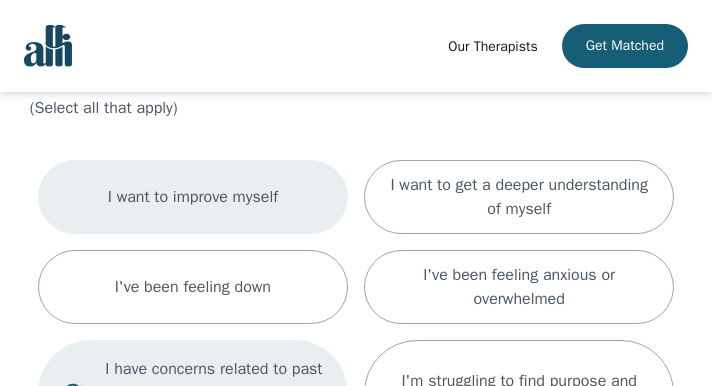 drag, startPoint x: 267, startPoint y: 238, endPoint x: 252, endPoint y: 231, distance: 16.552946 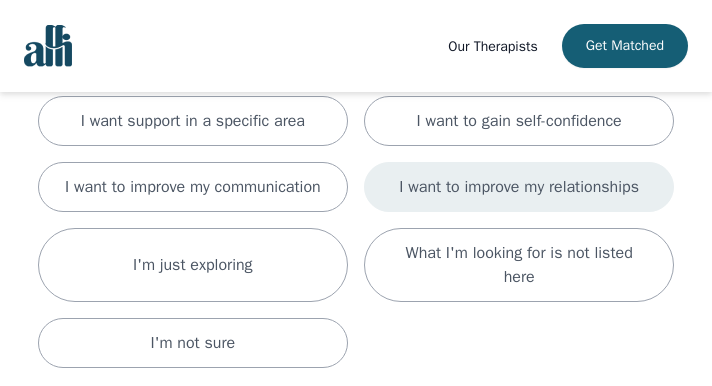 scroll, scrollTop: 500, scrollLeft: 0, axis: vertical 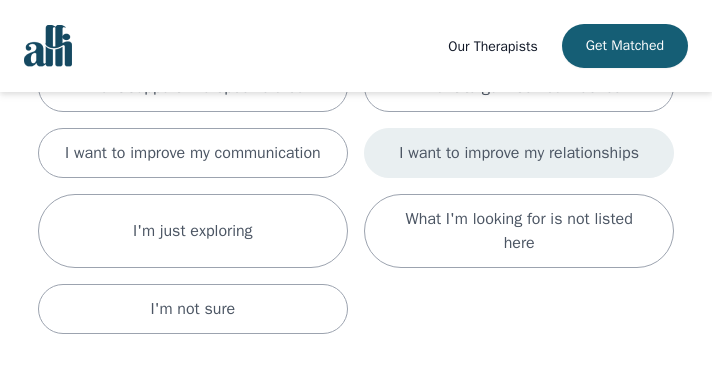 click on "I want to improve my relationships" at bounding box center [519, 153] 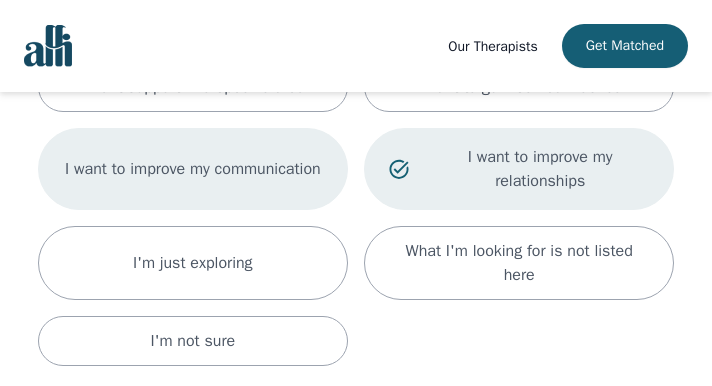 click on "I want to improve my communication" at bounding box center [193, 169] 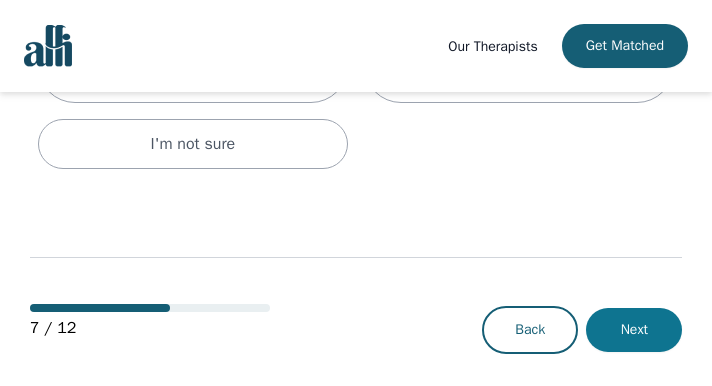 click on "Next" at bounding box center [634, 330] 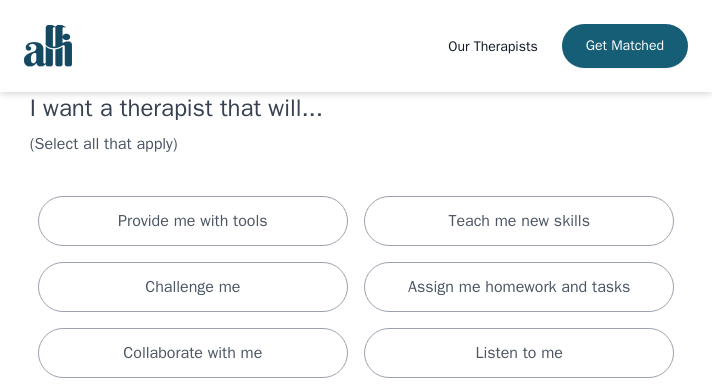 scroll, scrollTop: 100, scrollLeft: 0, axis: vertical 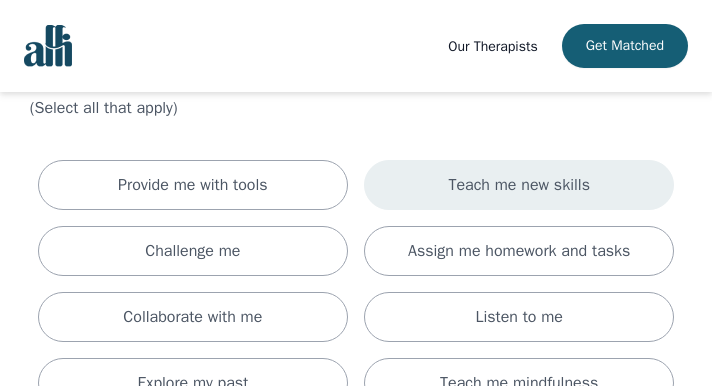 click on "Teach me new skills" at bounding box center [519, 185] 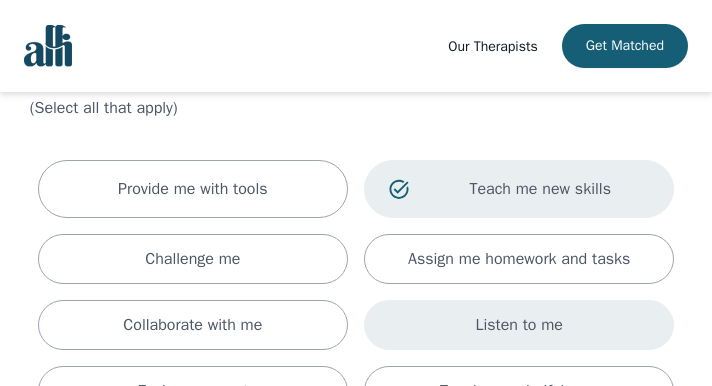 click on "Listen to me" at bounding box center (519, 325) 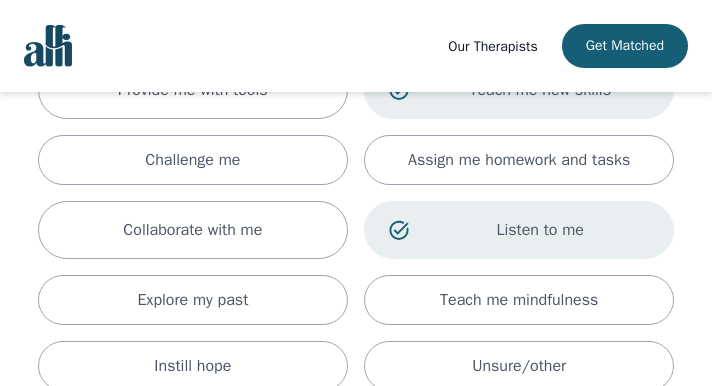 scroll, scrollTop: 200, scrollLeft: 0, axis: vertical 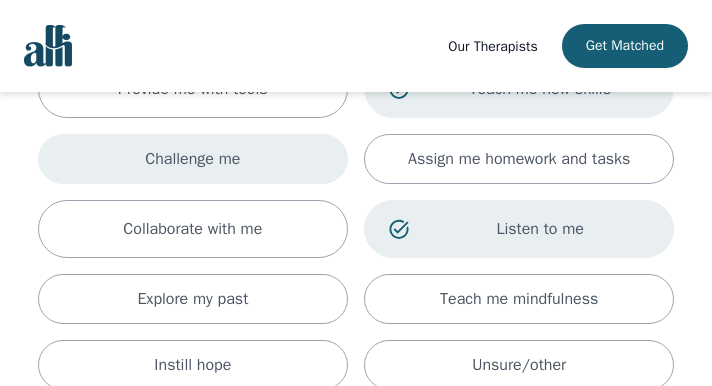 click on "Challenge me" at bounding box center (193, 159) 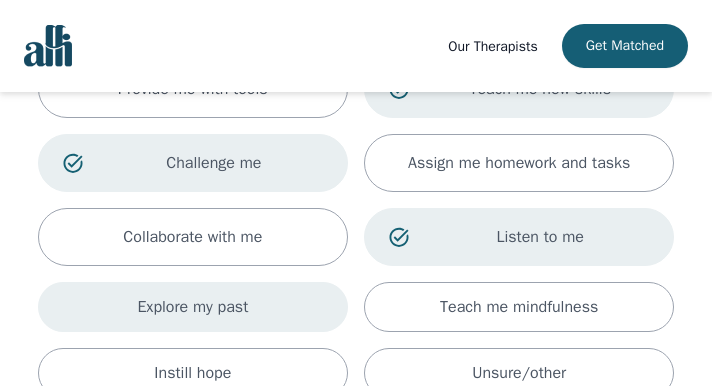 click on "Explore my past" at bounding box center [193, 307] 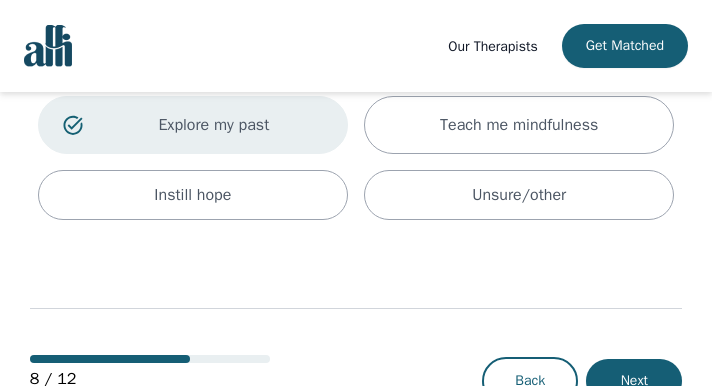 scroll, scrollTop: 400, scrollLeft: 0, axis: vertical 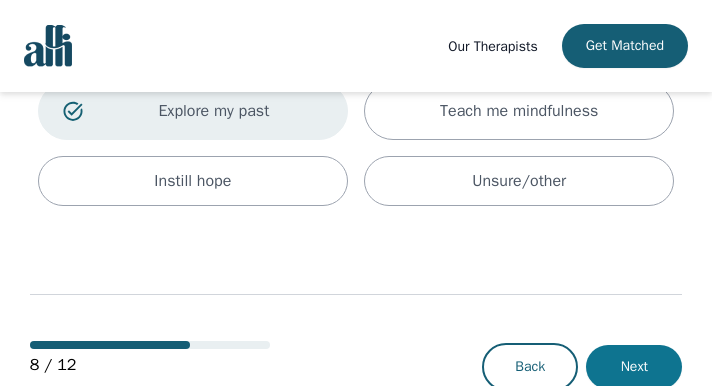 click on "Next" at bounding box center (634, 367) 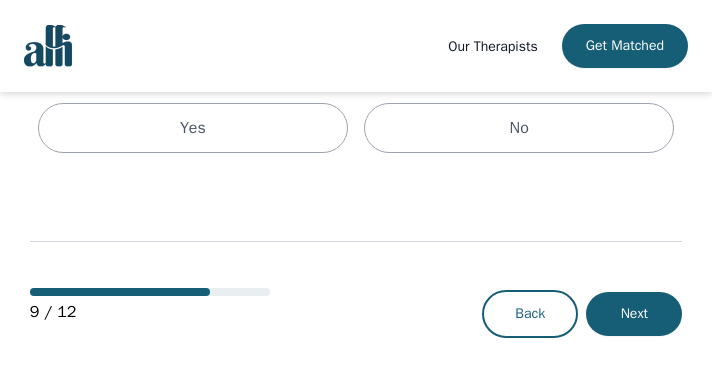 scroll, scrollTop: 0, scrollLeft: 0, axis: both 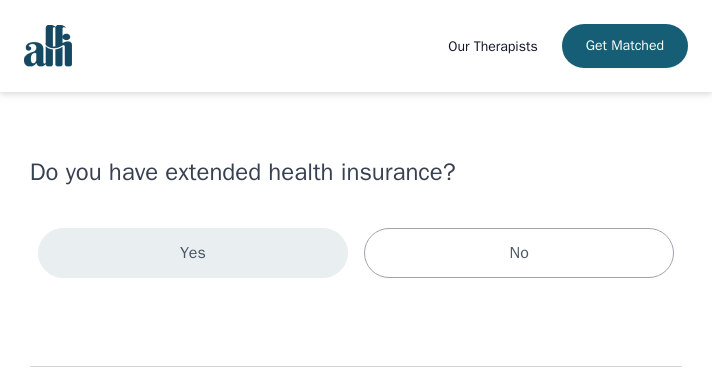 click on "Yes" at bounding box center (193, 253) 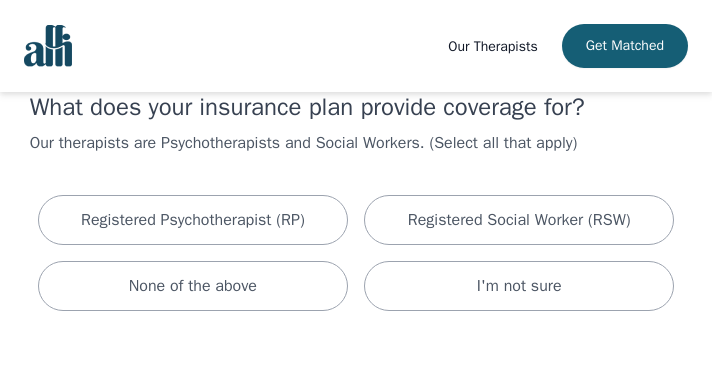 scroll, scrollTop: 100, scrollLeft: 0, axis: vertical 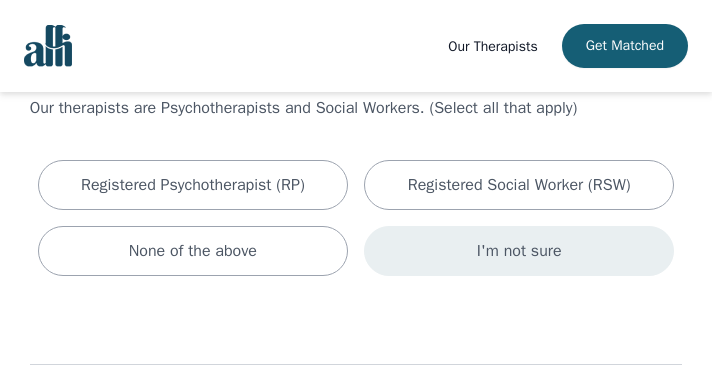click on "I'm not sure" at bounding box center [519, 251] 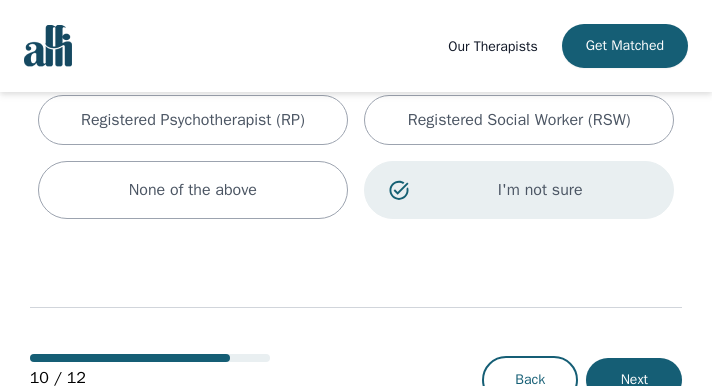 scroll 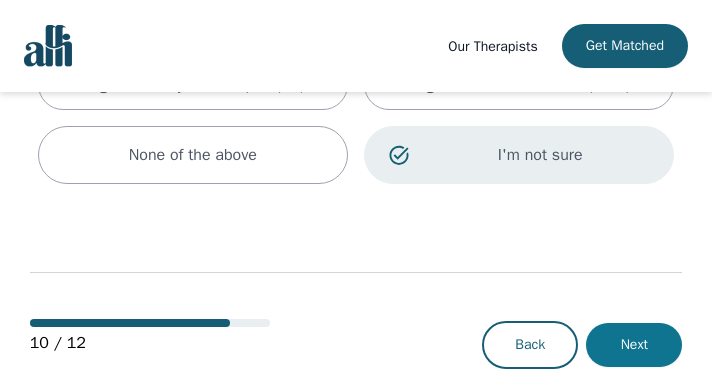 click on "Next" at bounding box center [634, 345] 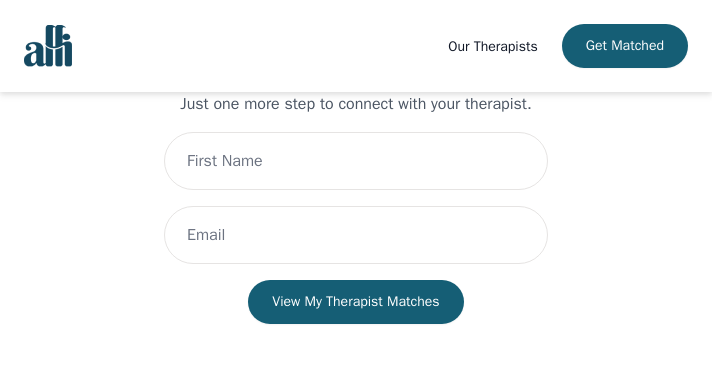 scroll, scrollTop: 0, scrollLeft: 0, axis: both 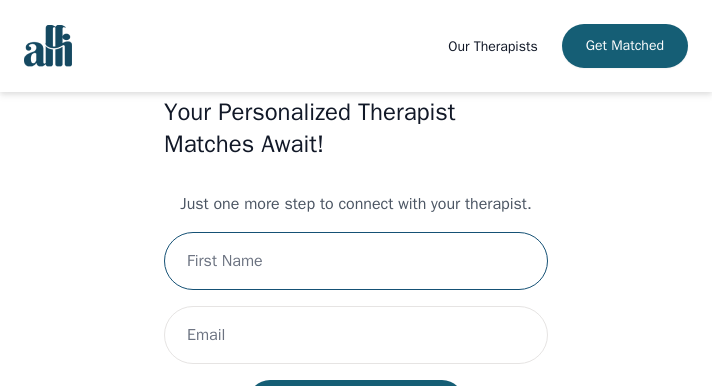 click at bounding box center [356, 261] 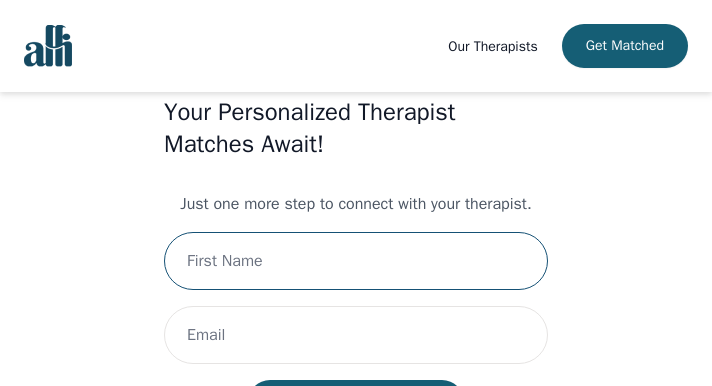 type on "Lola" 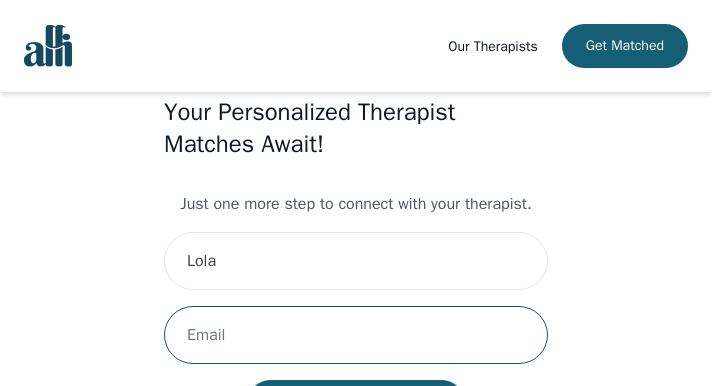 click at bounding box center [356, 335] 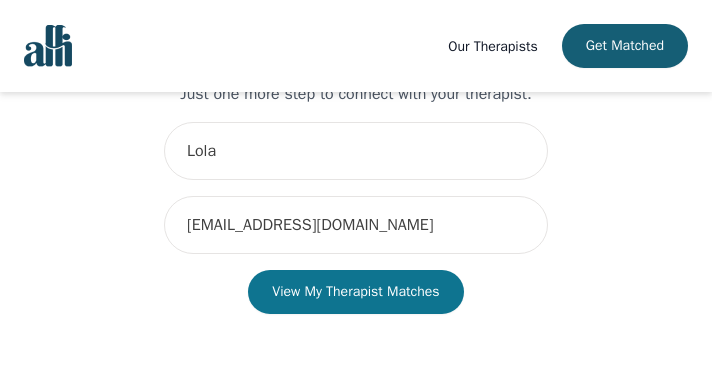 click on "View My Therapist Matches" at bounding box center [355, 292] 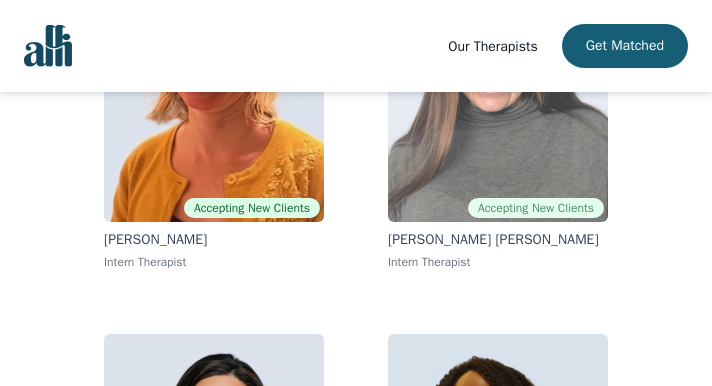 click at bounding box center [498, 78] 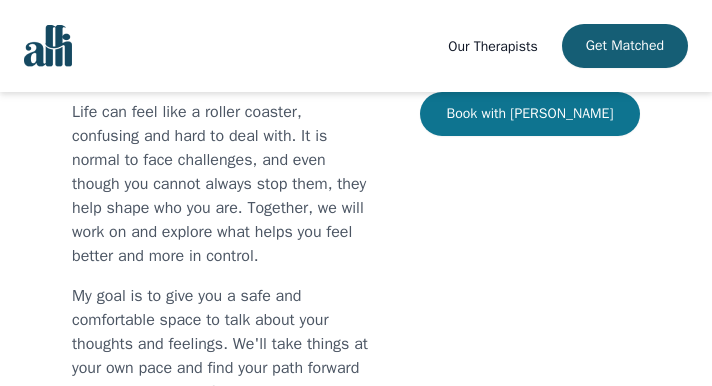 click on "Book with [PERSON_NAME]" at bounding box center (530, 114) 